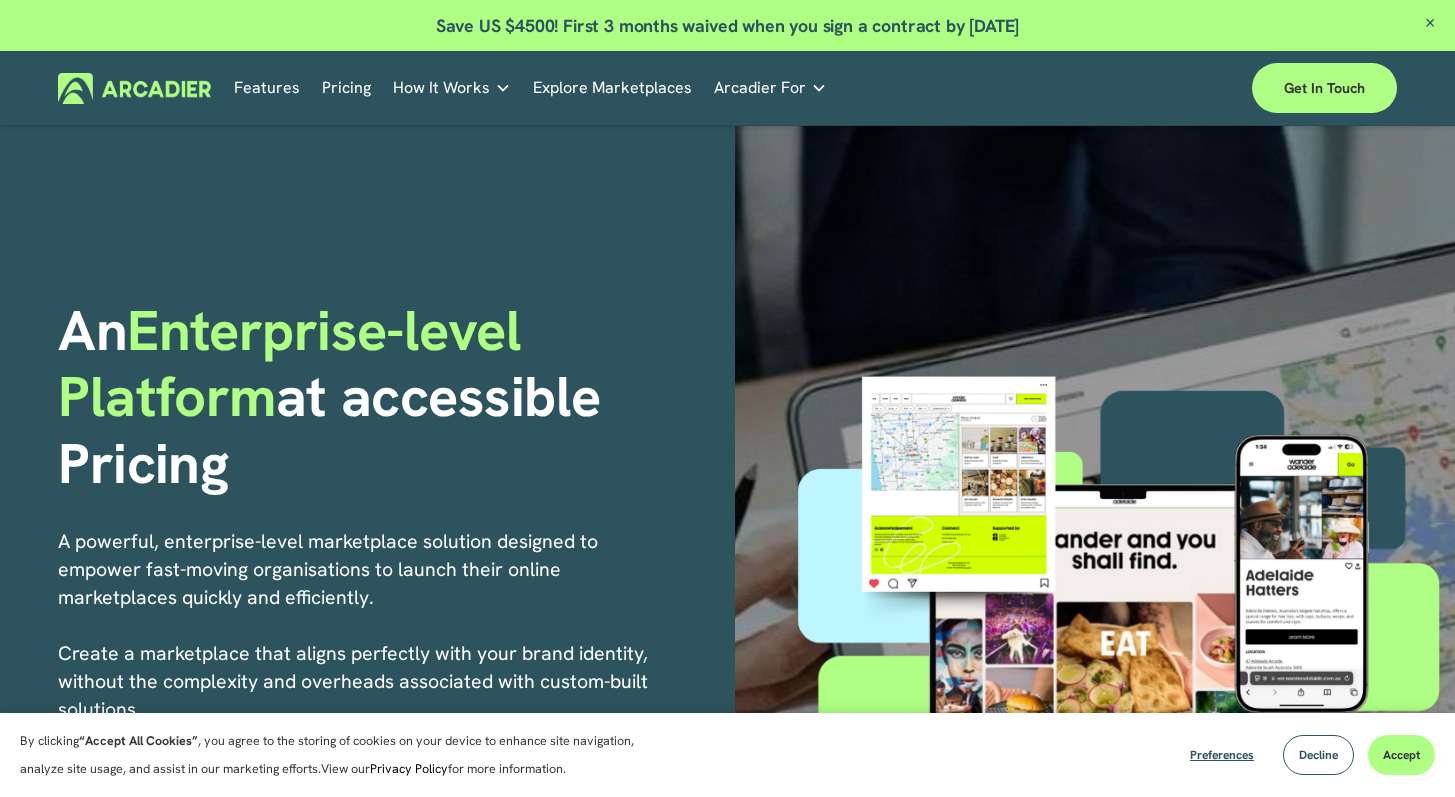 scroll, scrollTop: 0, scrollLeft: 0, axis: both 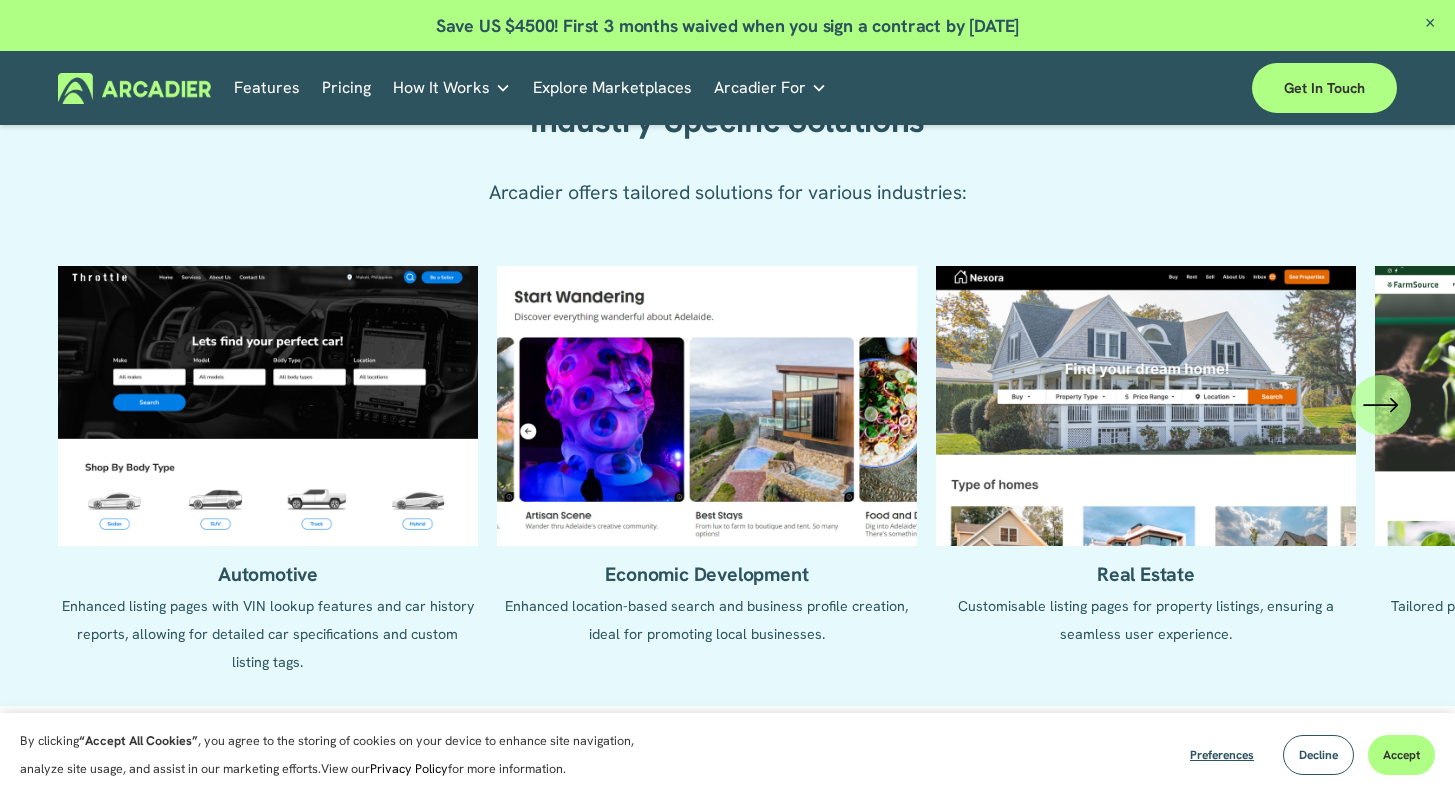 click on "Automotive
Enhanced listing pages with VIN lookup features and car history reports, allowing for detailed car specifications and custom listing tags.
Economic Development
Real Estate   Retail" 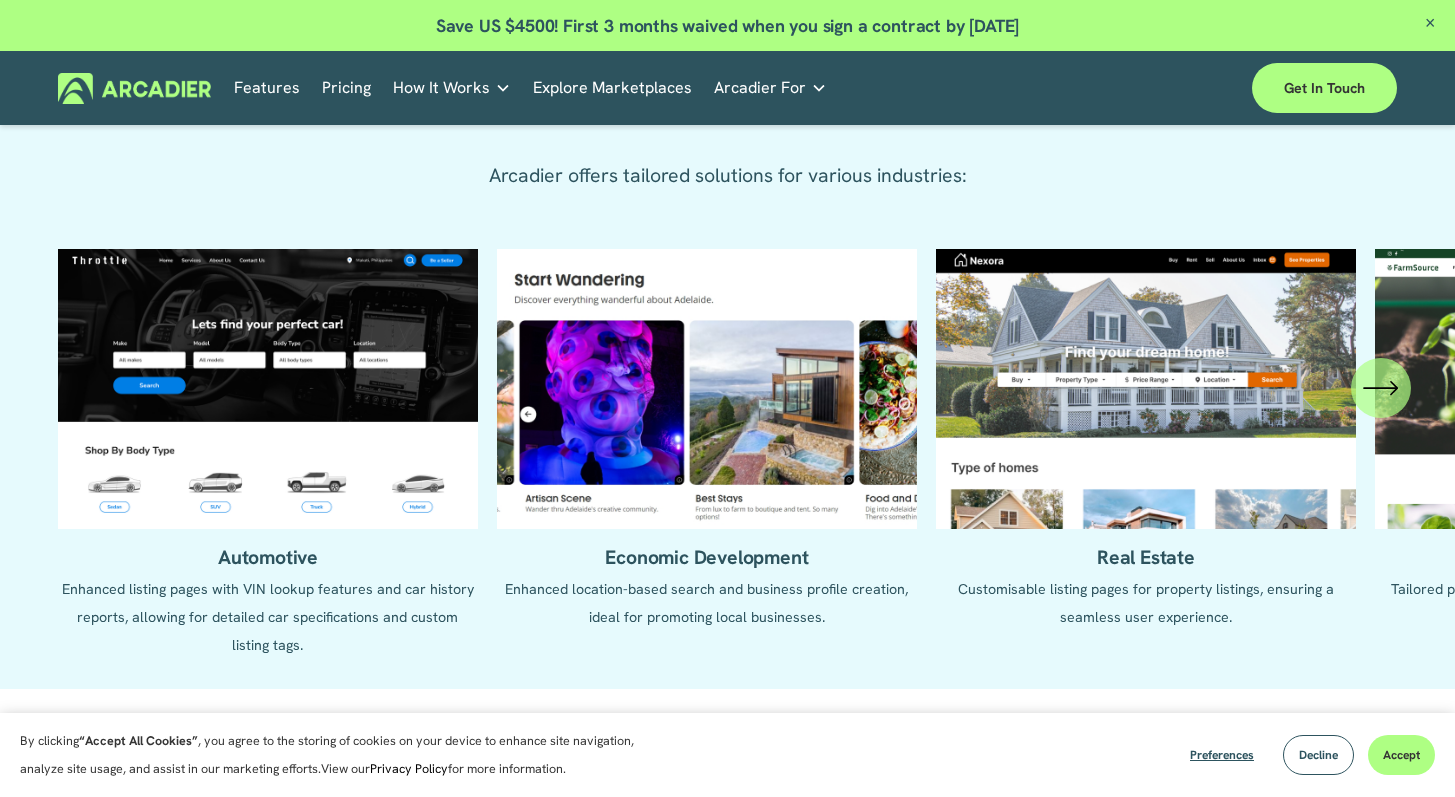 scroll, scrollTop: 1883, scrollLeft: 0, axis: vertical 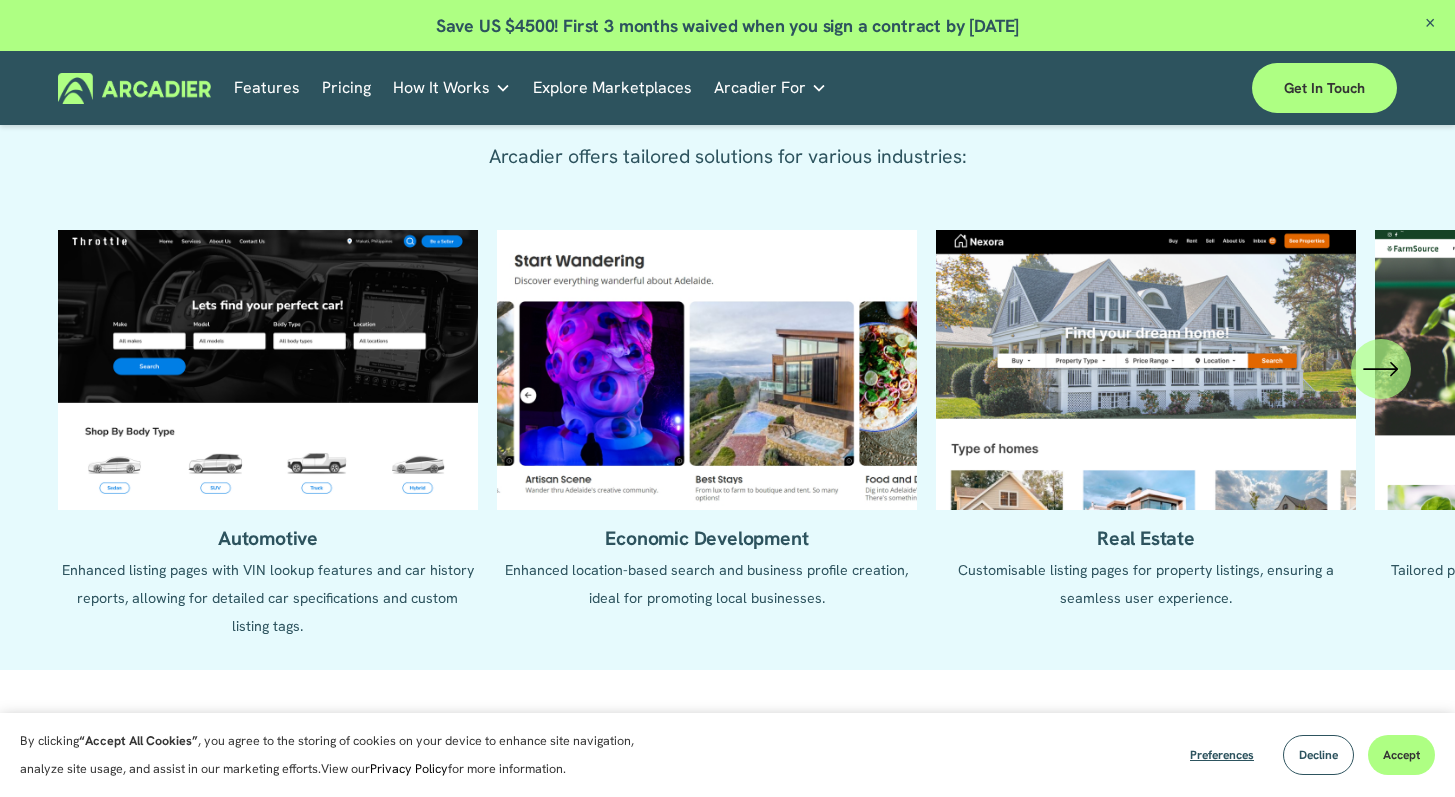 click 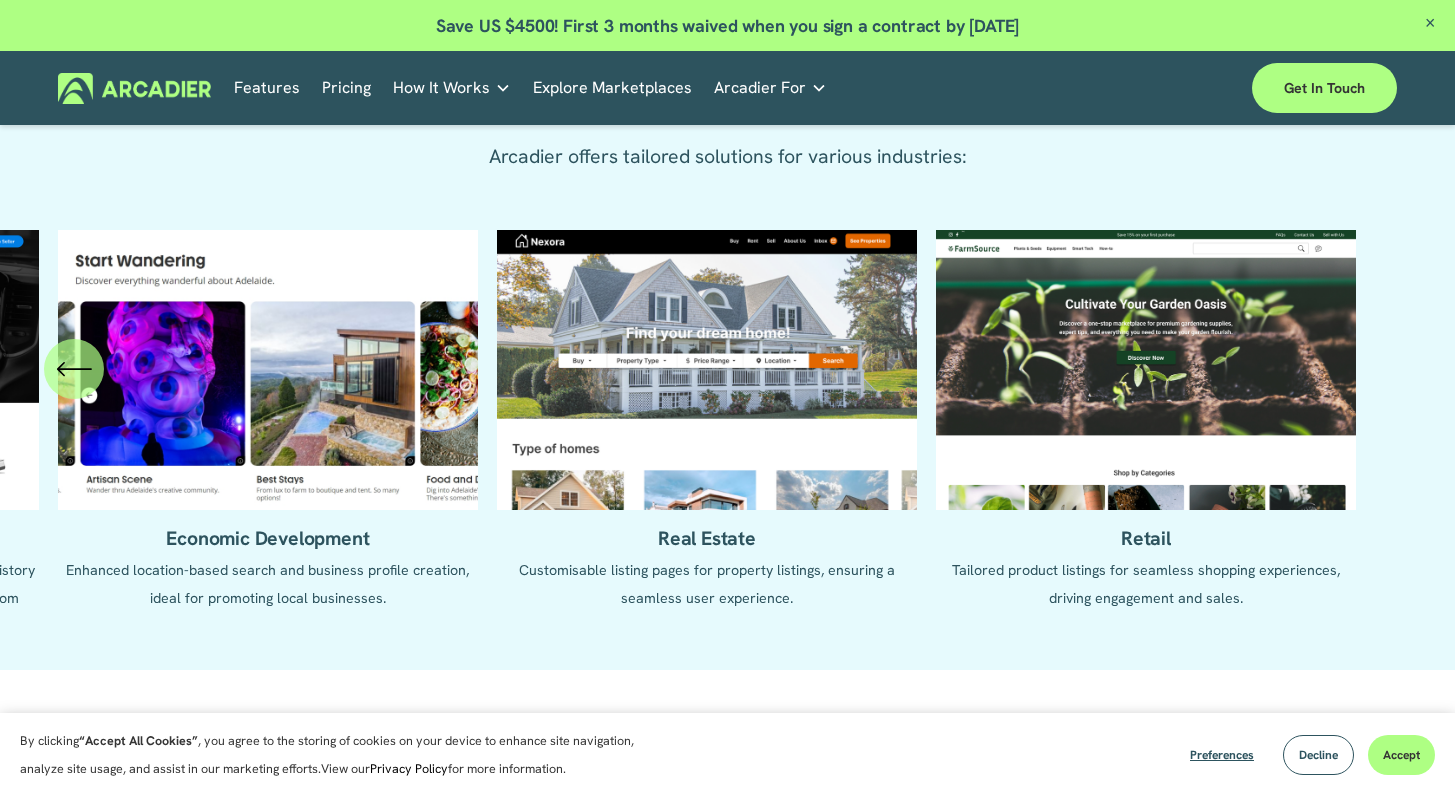 click on "Automotive
Enhanced listing pages with VIN lookup features and car history reports, allowing for detailed car specifications and custom listing tags.
Economic Development
Real Estate   Retail" 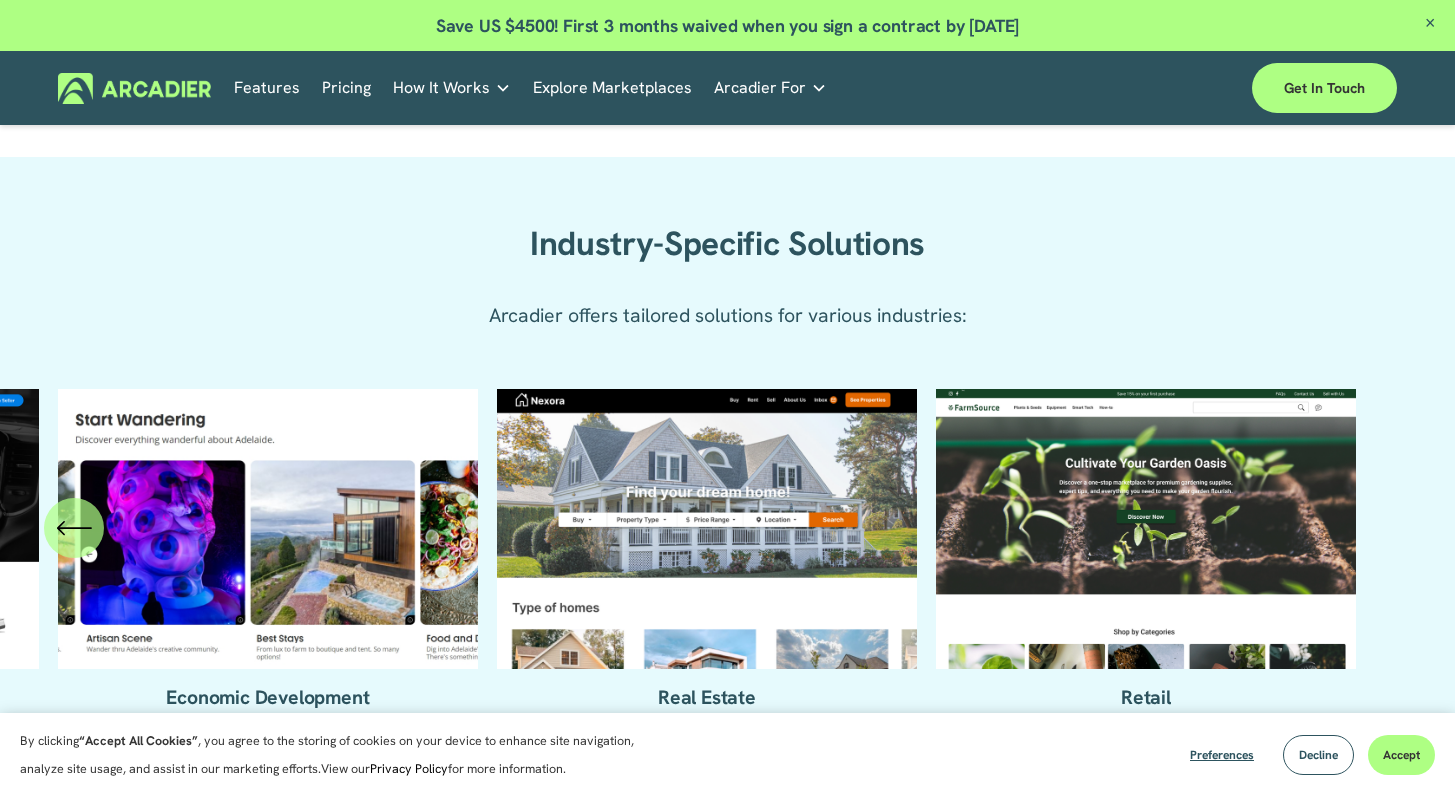 scroll, scrollTop: 1293, scrollLeft: 0, axis: vertical 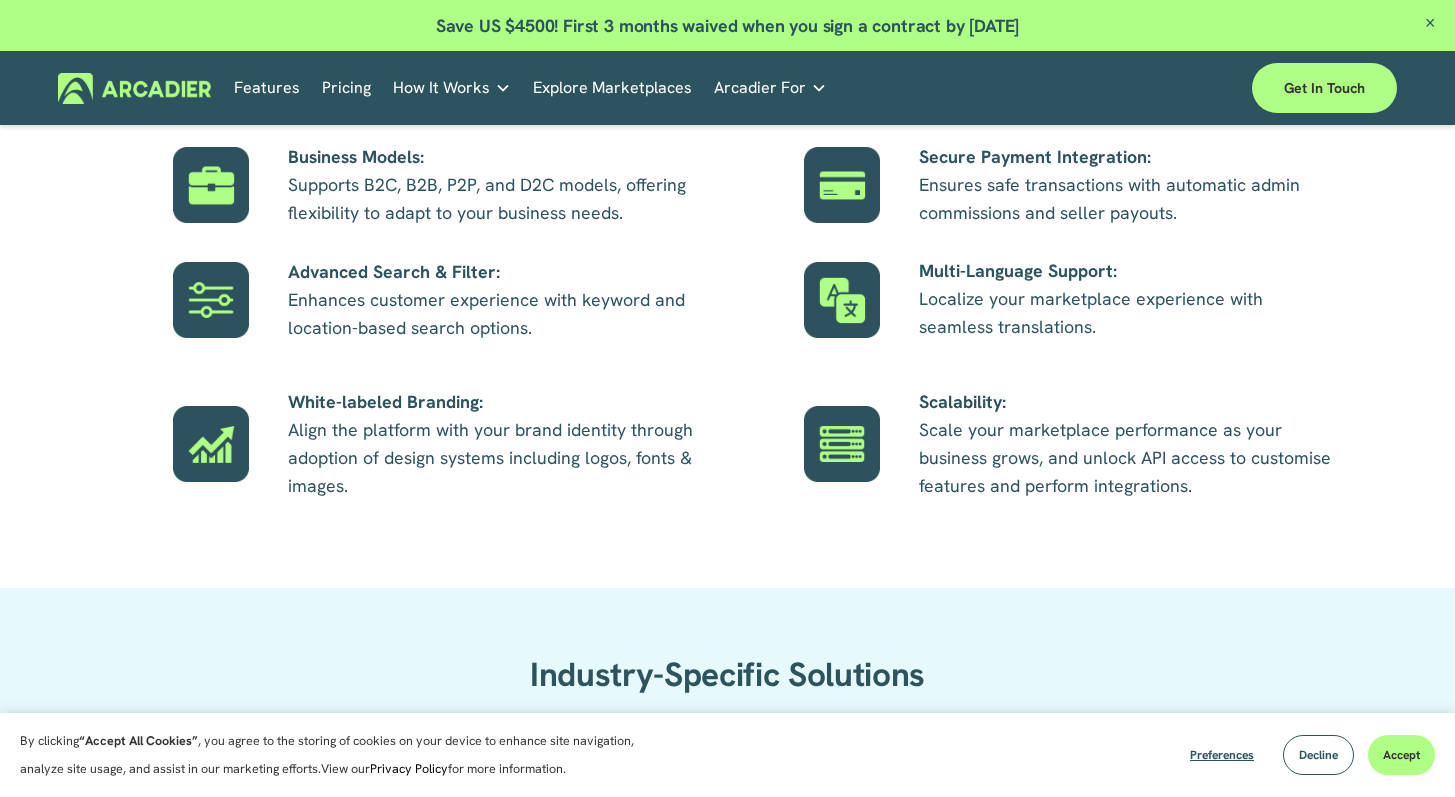 click on "Explore Marketplaces" at bounding box center [612, 87] 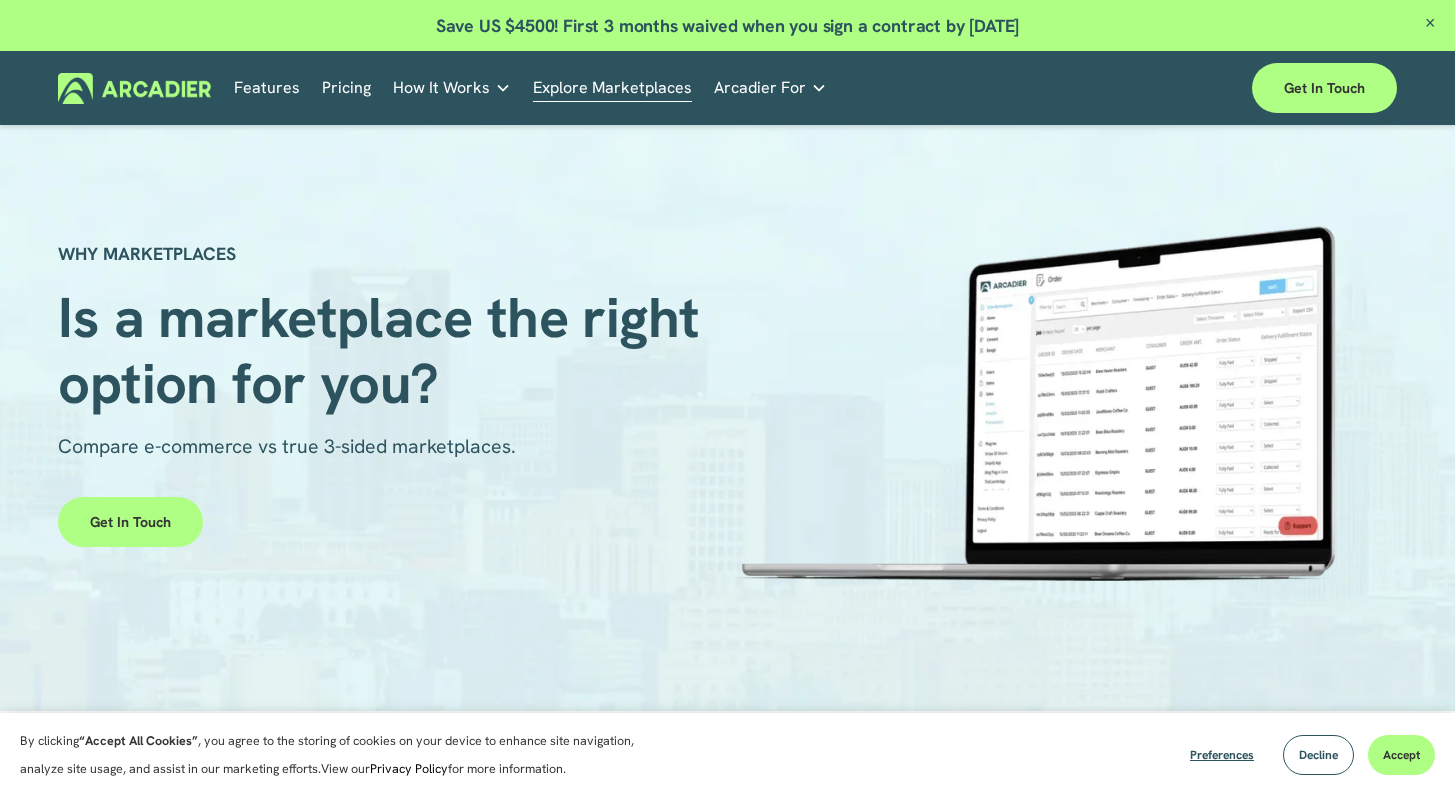 scroll, scrollTop: 0, scrollLeft: 0, axis: both 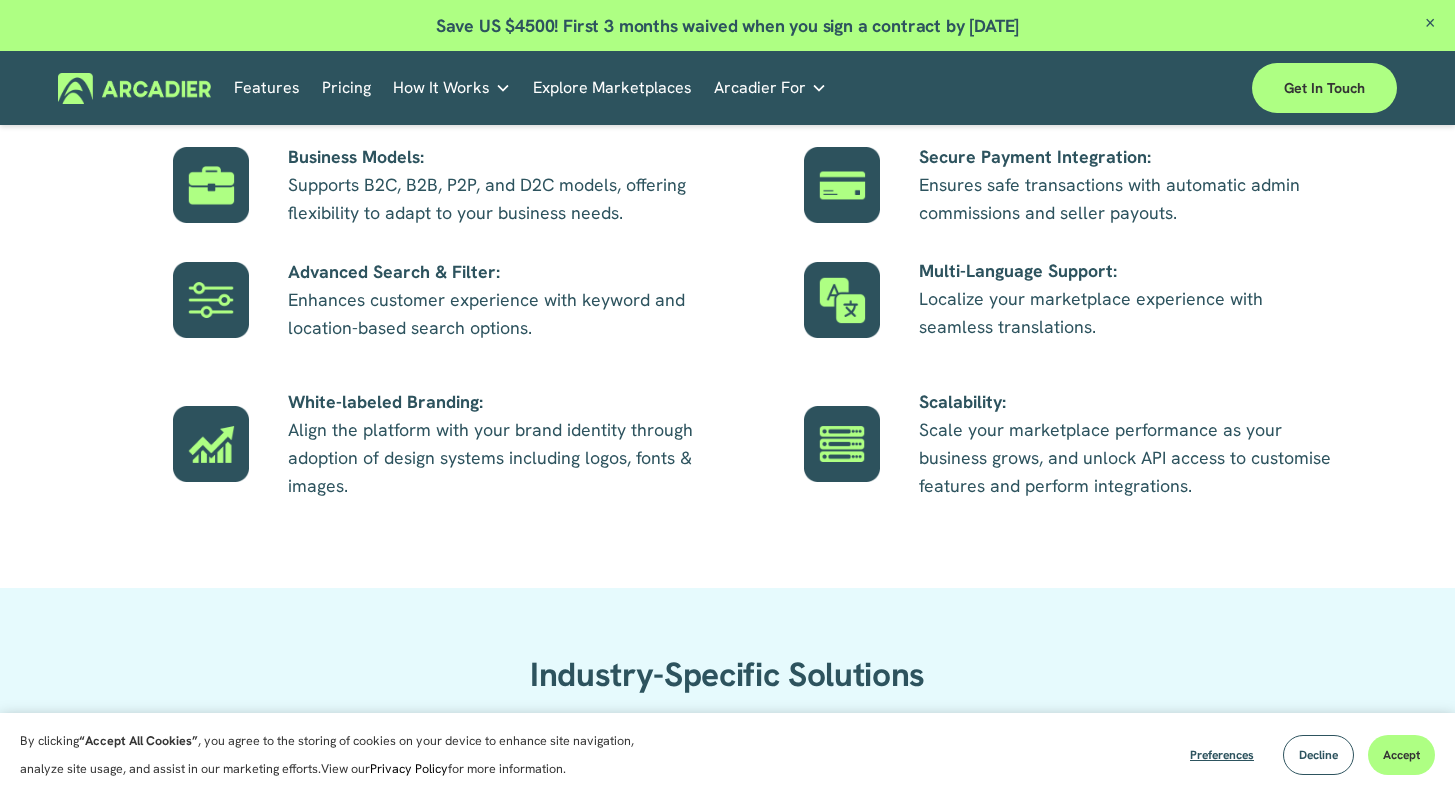 click on "Pricing" at bounding box center [346, 87] 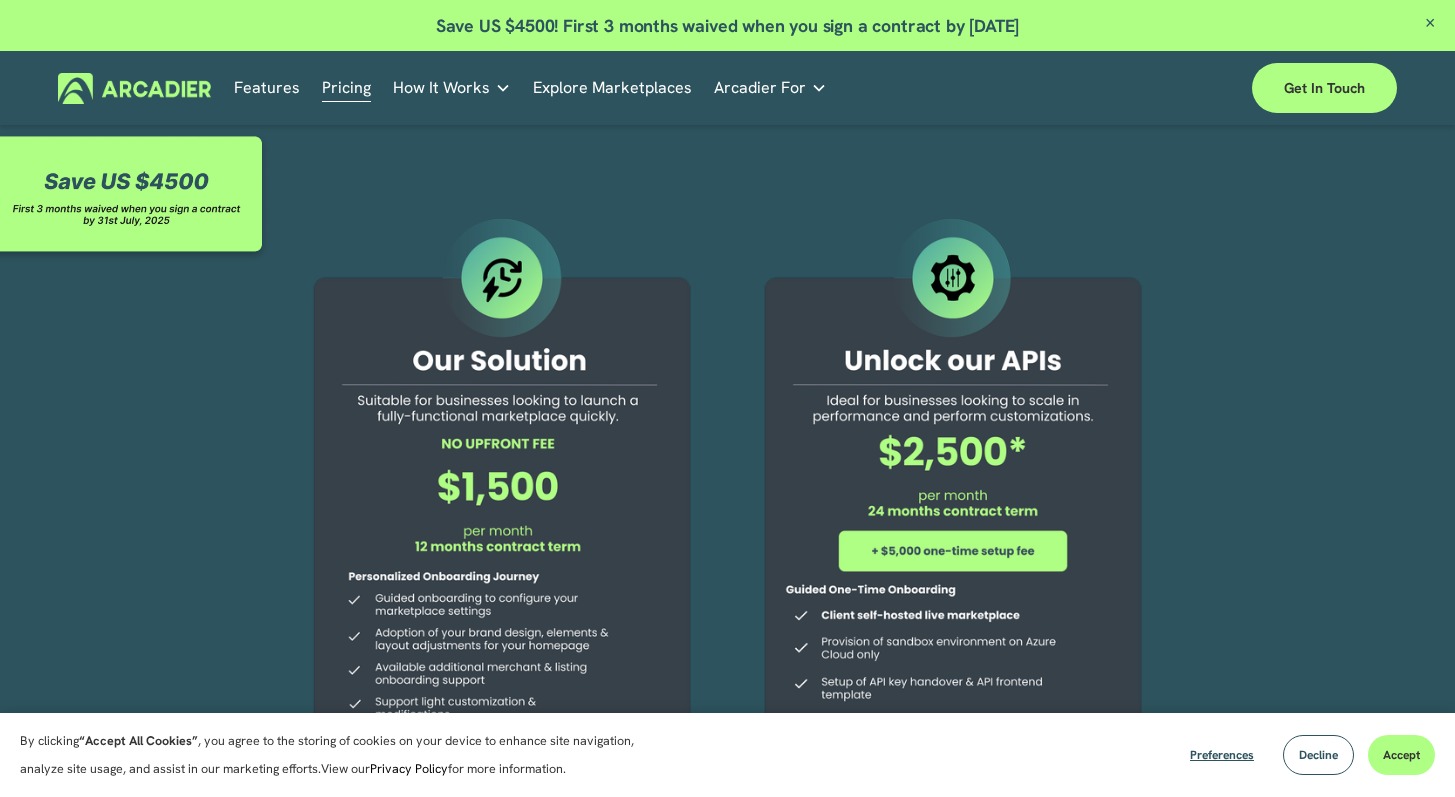 scroll, scrollTop: 0, scrollLeft: 0, axis: both 